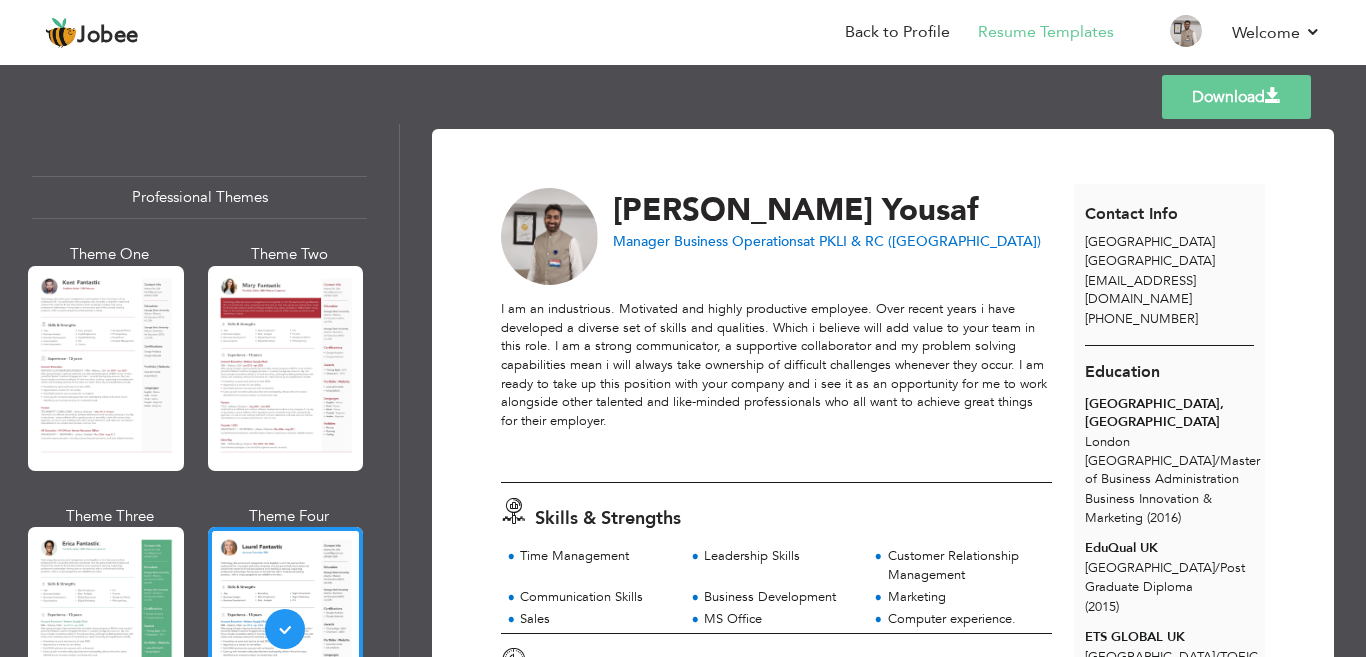 scroll, scrollTop: 0, scrollLeft: 0, axis: both 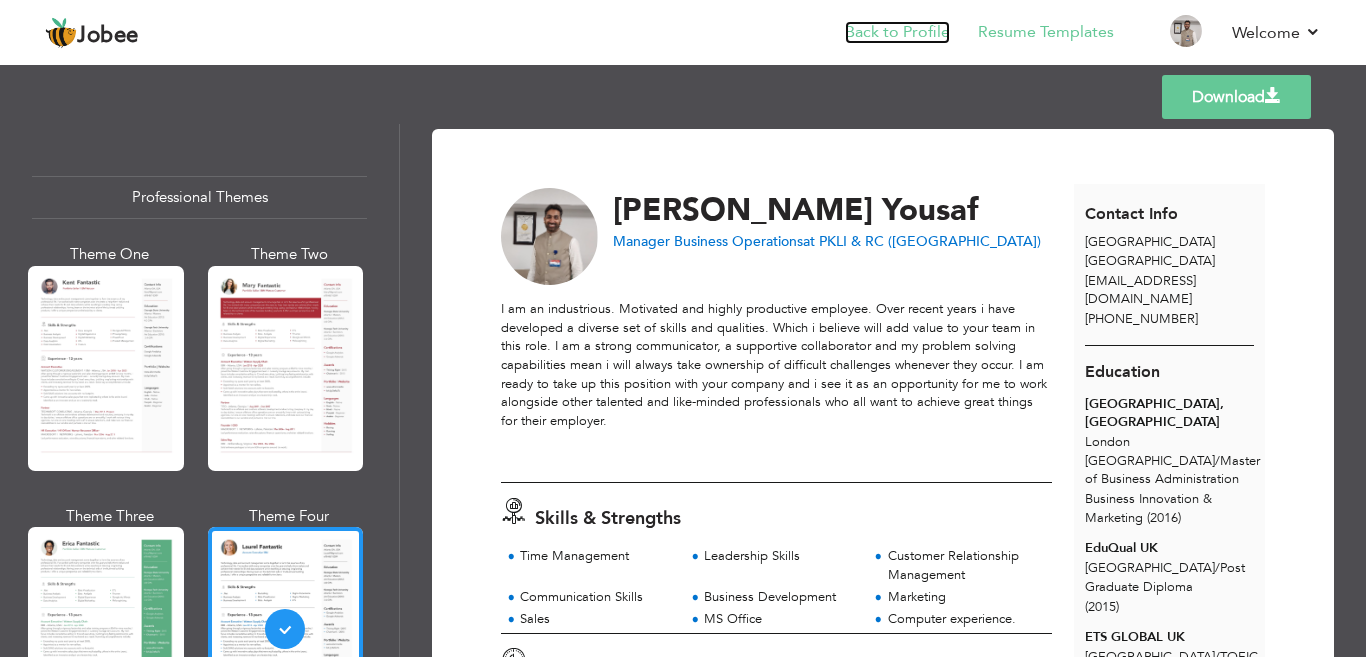 click on "Back to Profile" at bounding box center (897, 32) 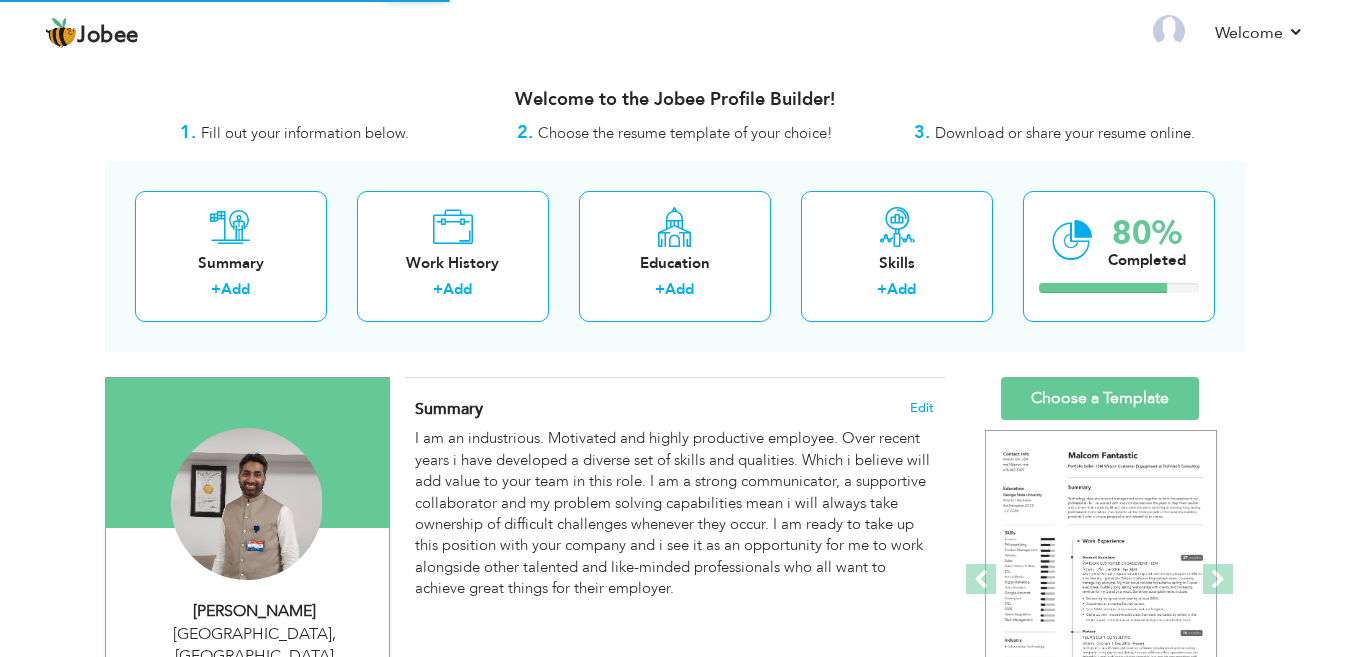 scroll, scrollTop: 0, scrollLeft: 0, axis: both 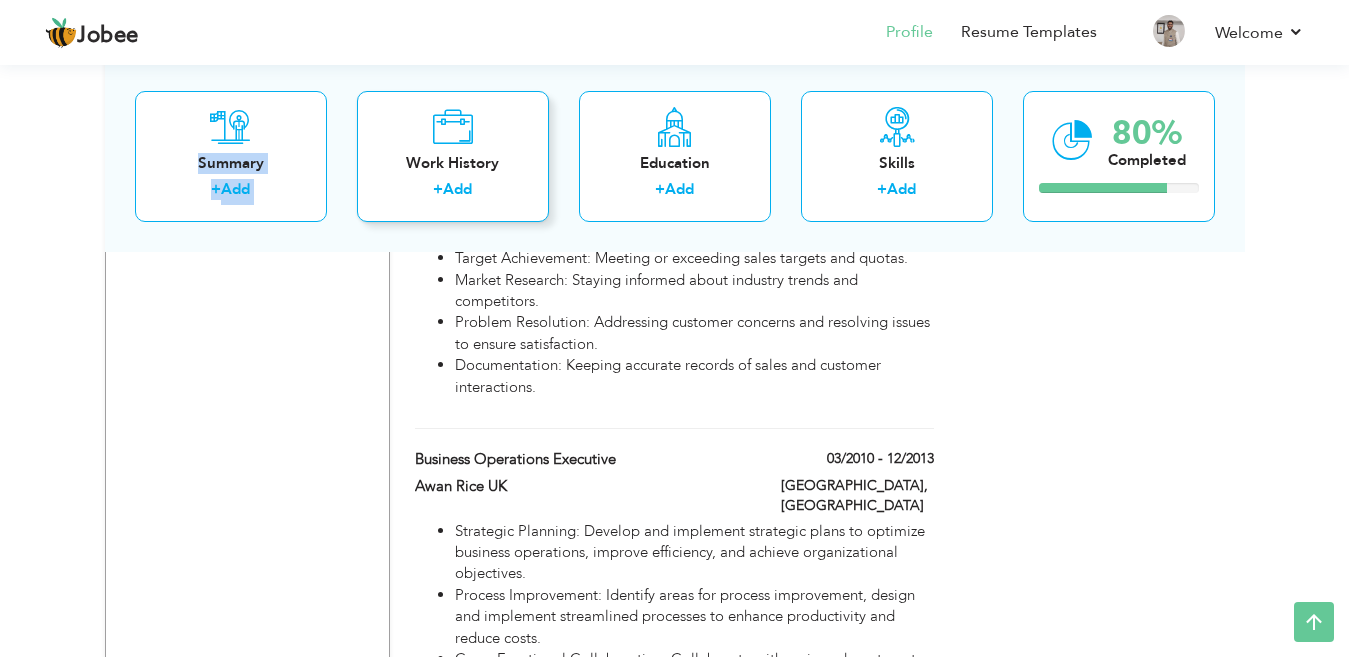 click on "Summary
+  Add
Work History
+  Add
Education
+  Add
Skills
+  Add
80%
Completed" at bounding box center [675, 155] 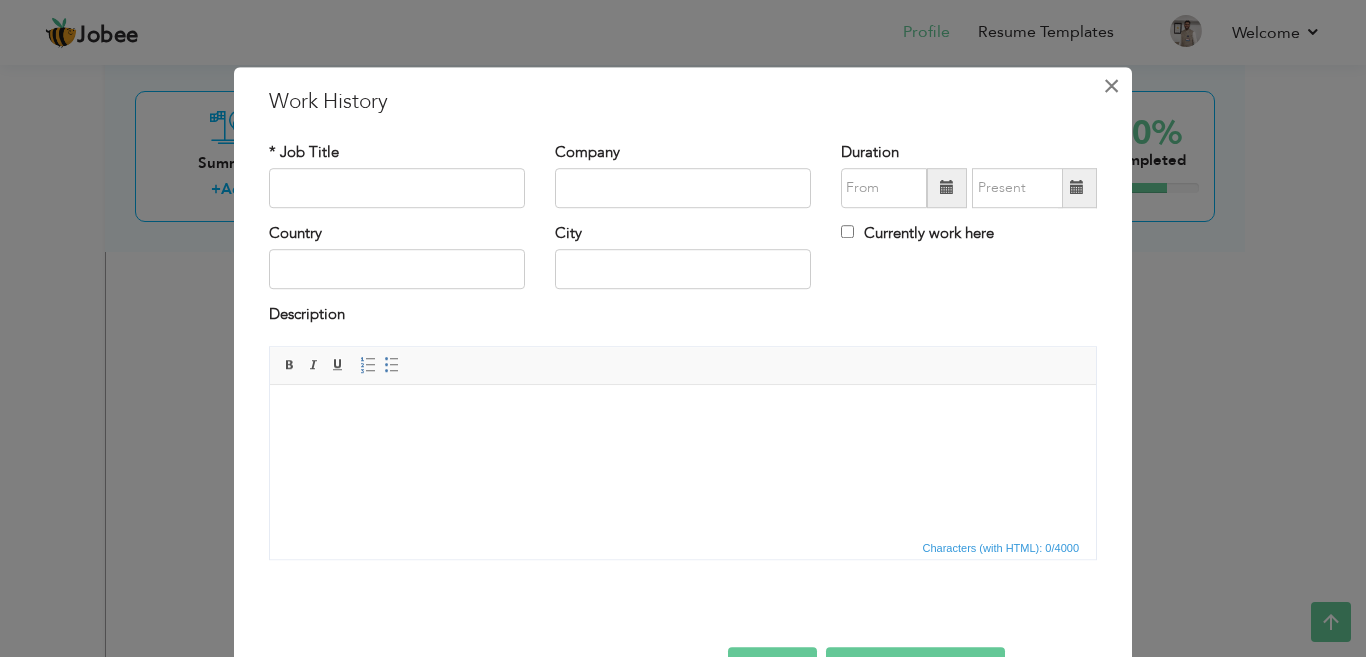 click on "×" at bounding box center [1111, 86] 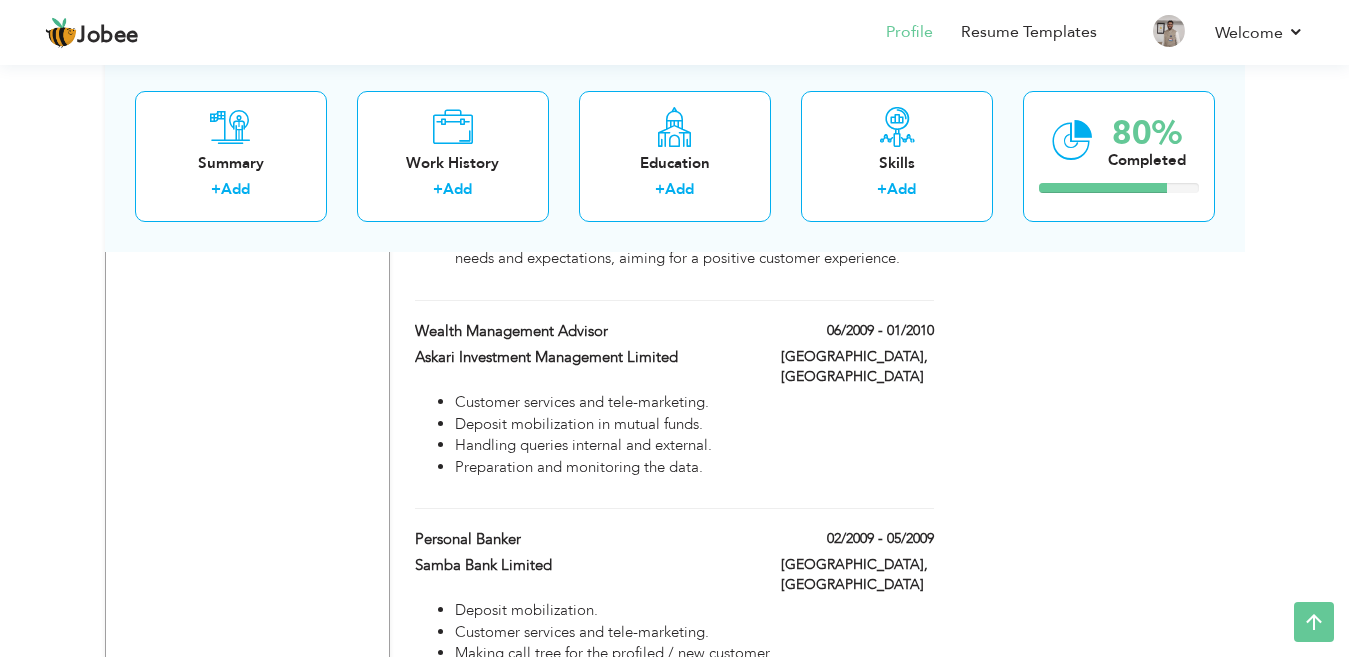 scroll, scrollTop: 4675, scrollLeft: 0, axis: vertical 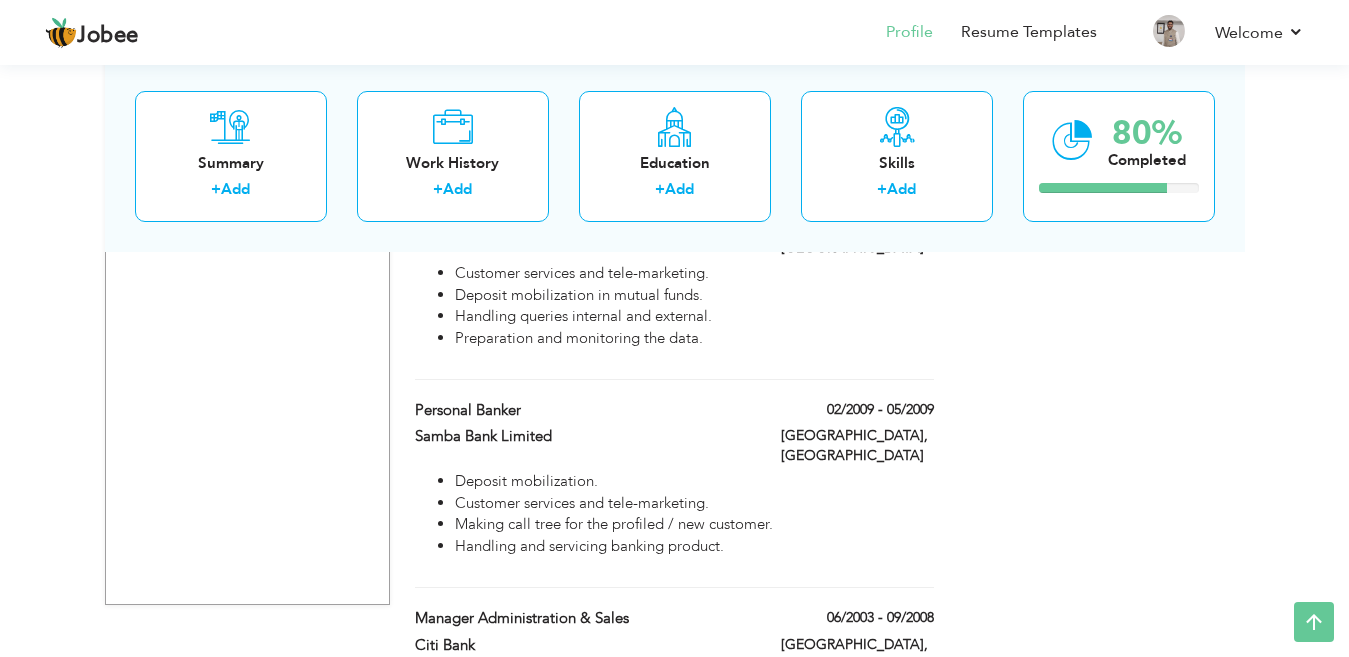 click on "Make direct contact with credit card customers of the bank." at bounding box center [694, 711] 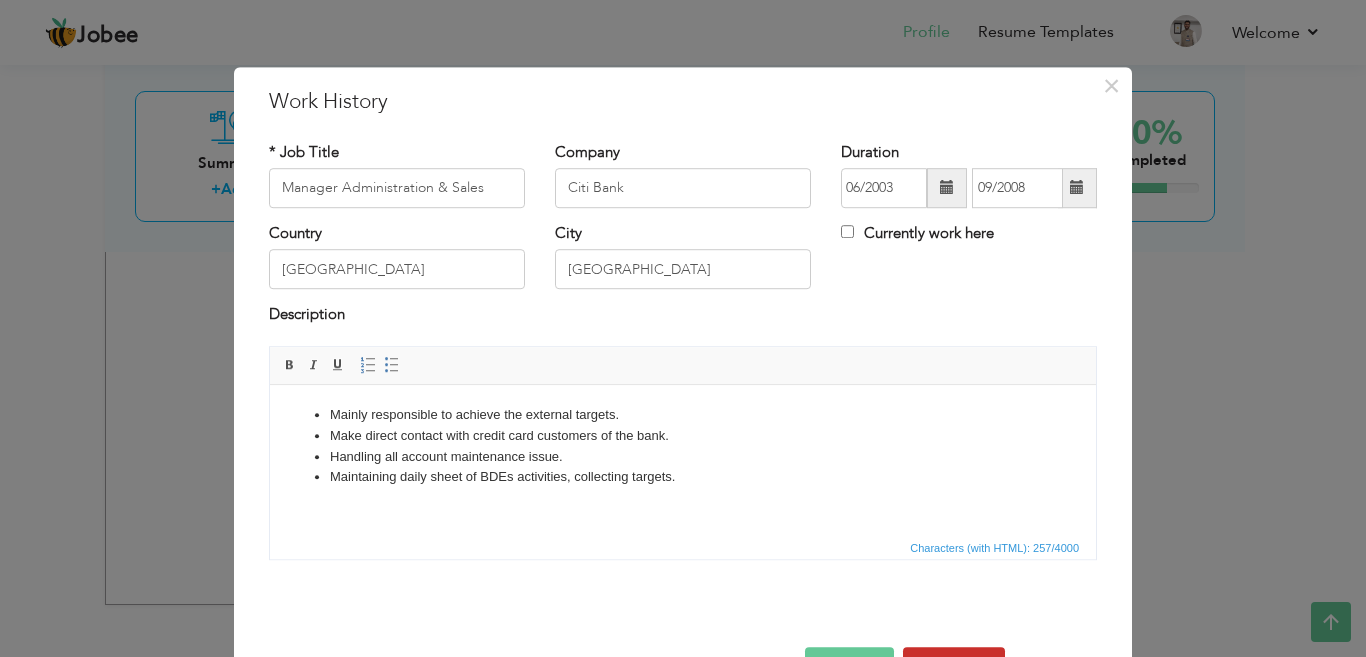 click on "Delete" at bounding box center [954, 667] 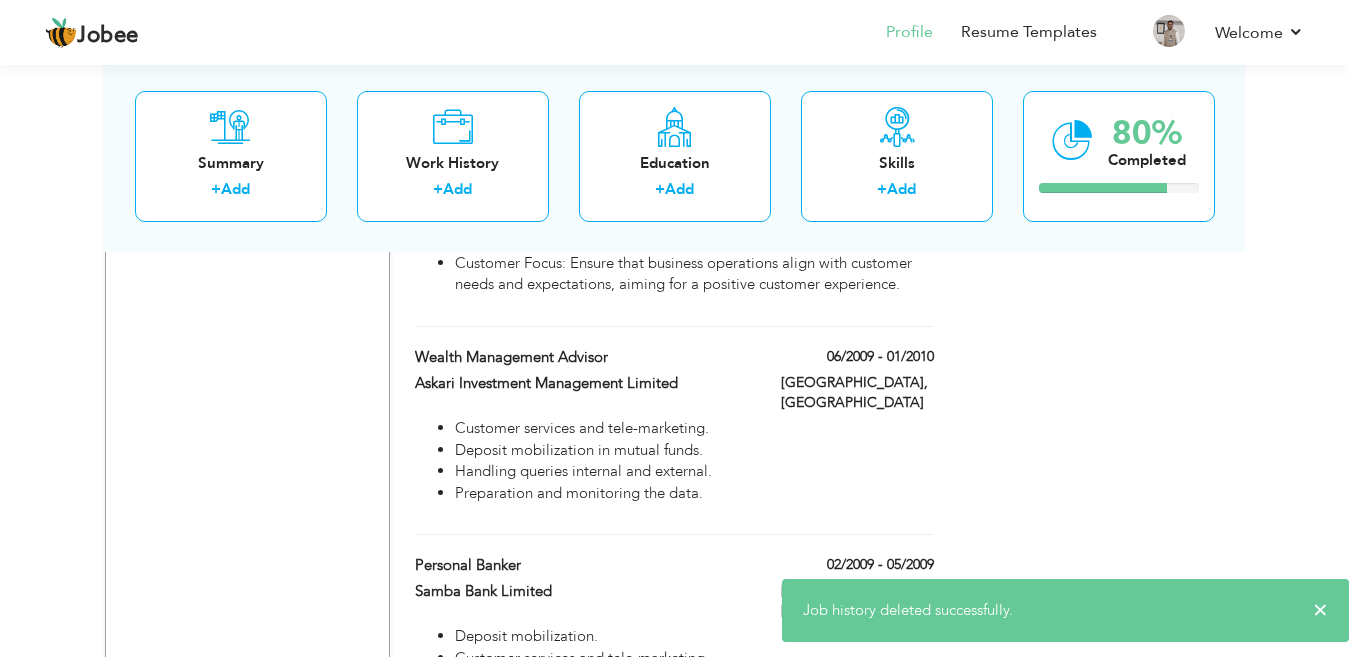 scroll, scrollTop: 4512, scrollLeft: 0, axis: vertical 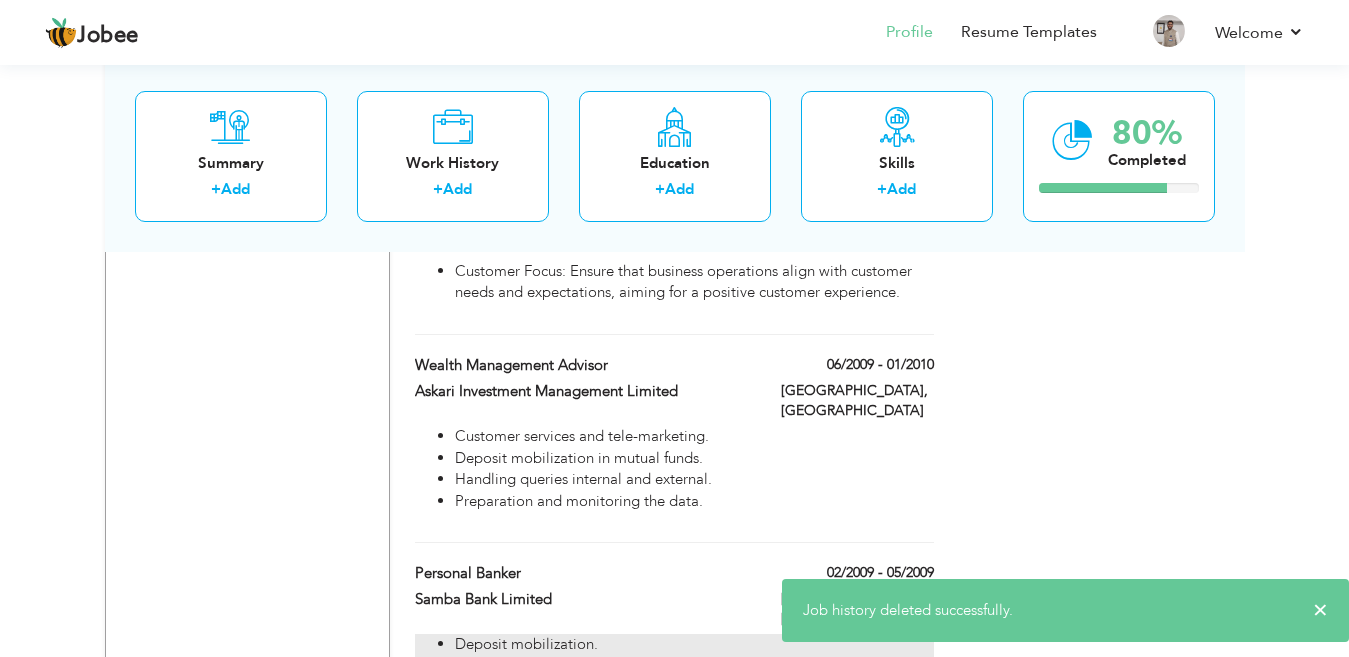 click on "Deposit mobilization." at bounding box center [694, 644] 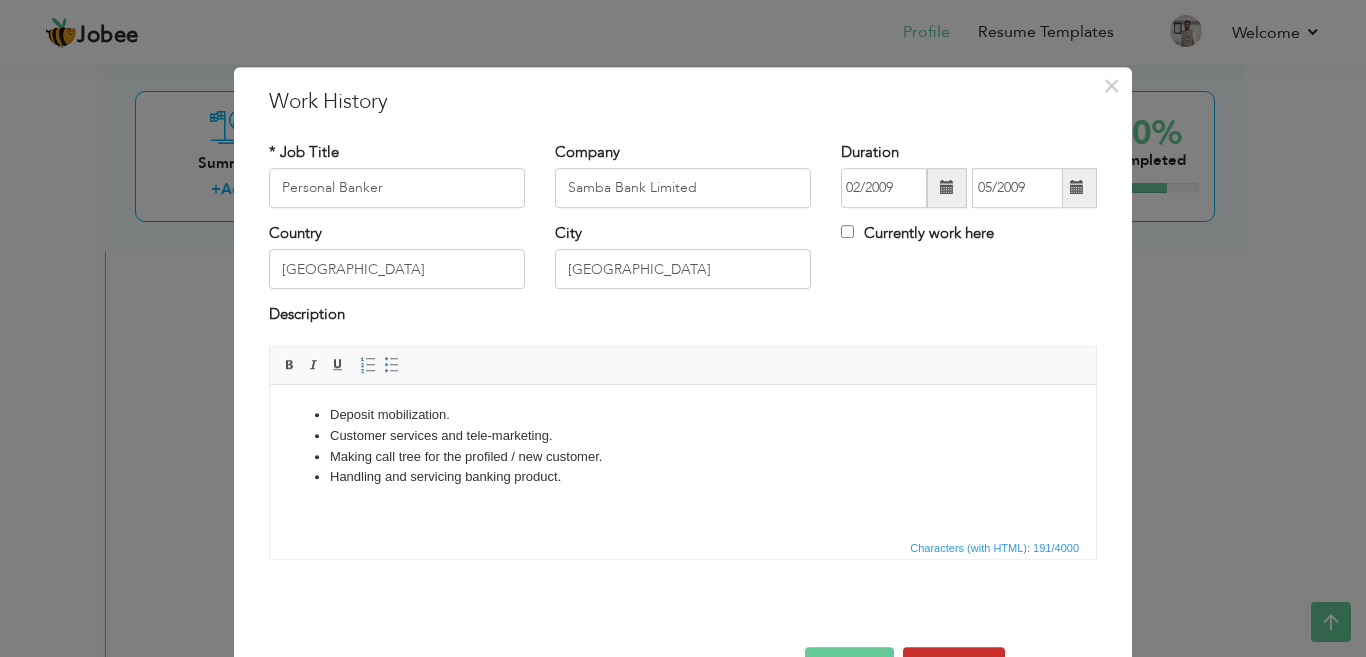 click on "Delete" at bounding box center (954, 667) 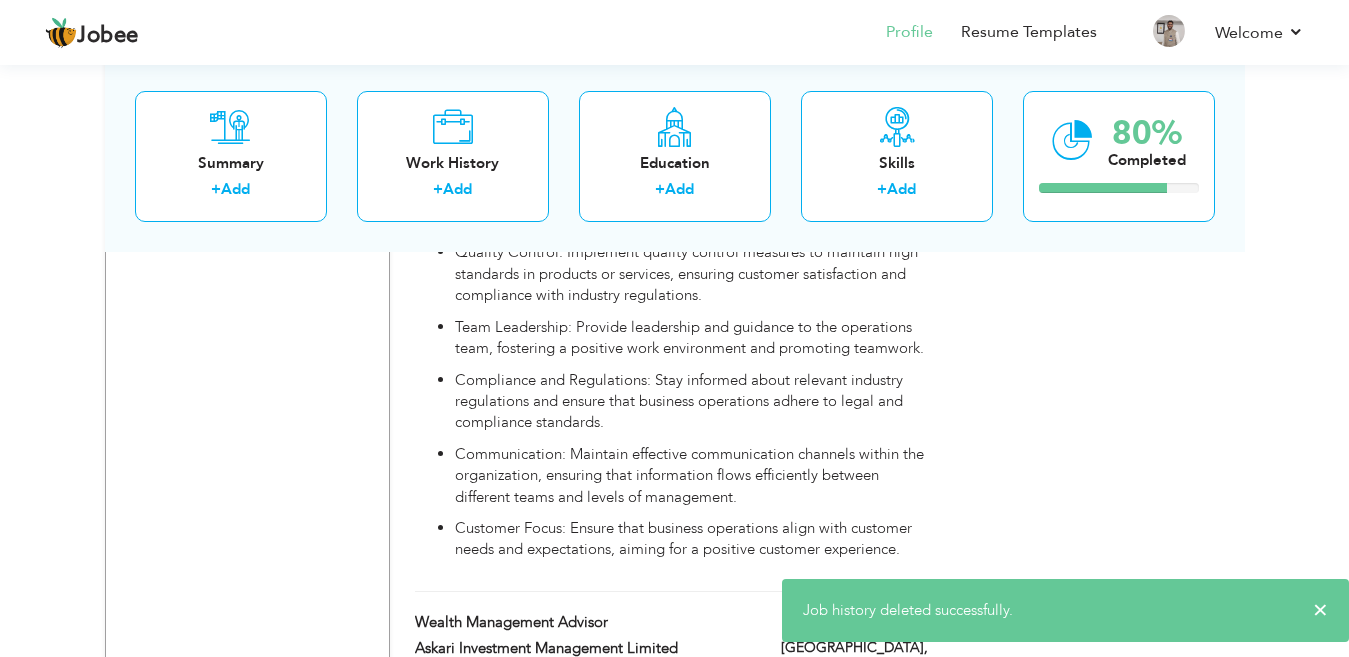 scroll, scrollTop: 4212, scrollLeft: 0, axis: vertical 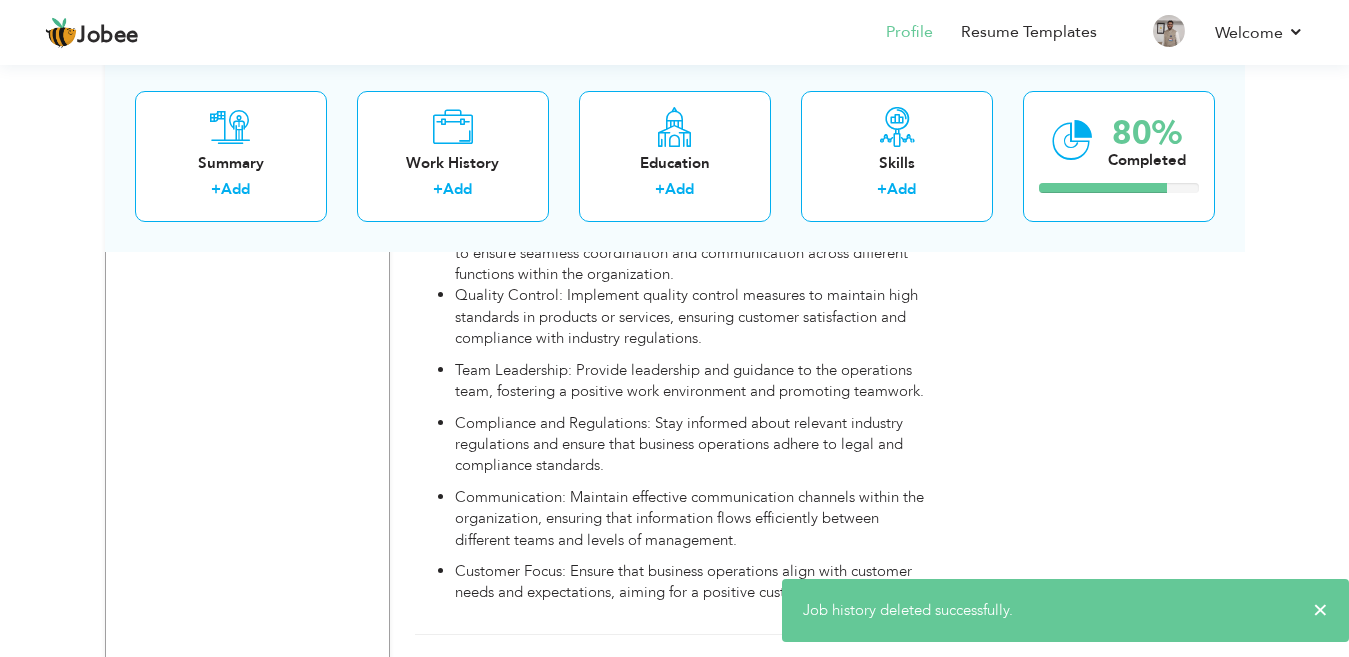 click on "Deposit mobilization in mutual funds." at bounding box center (694, 758) 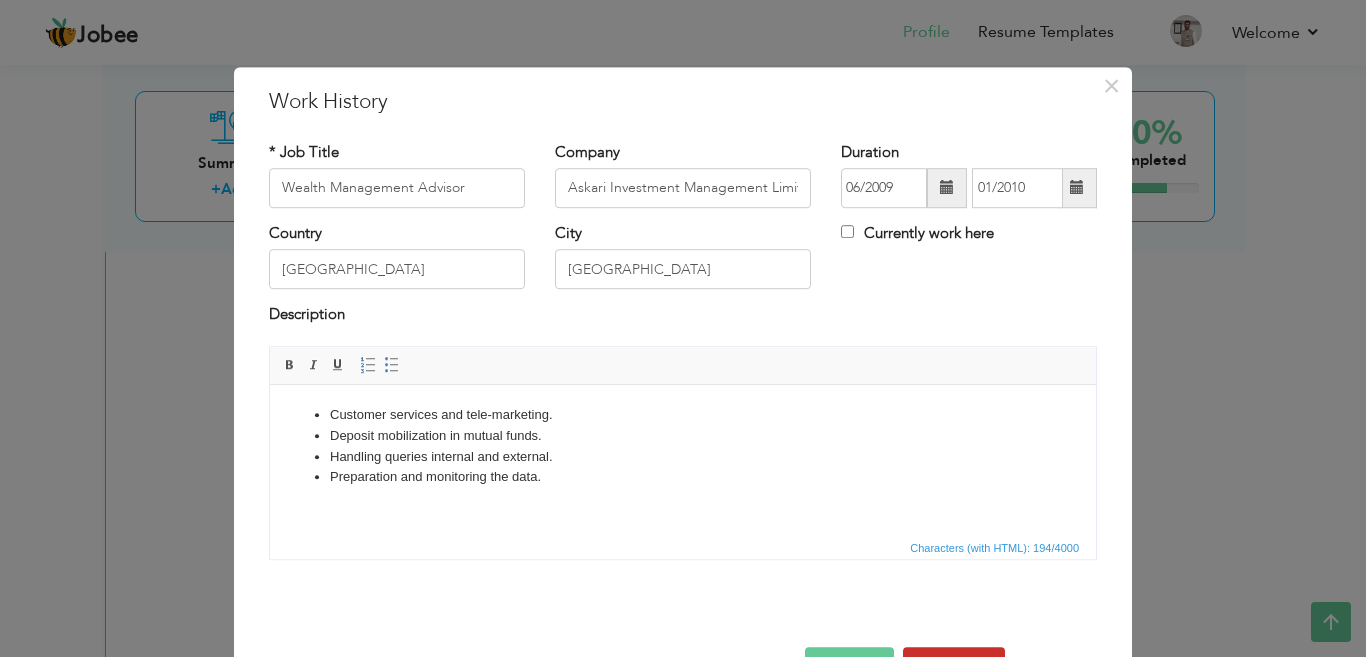 click on "Delete" at bounding box center [954, 667] 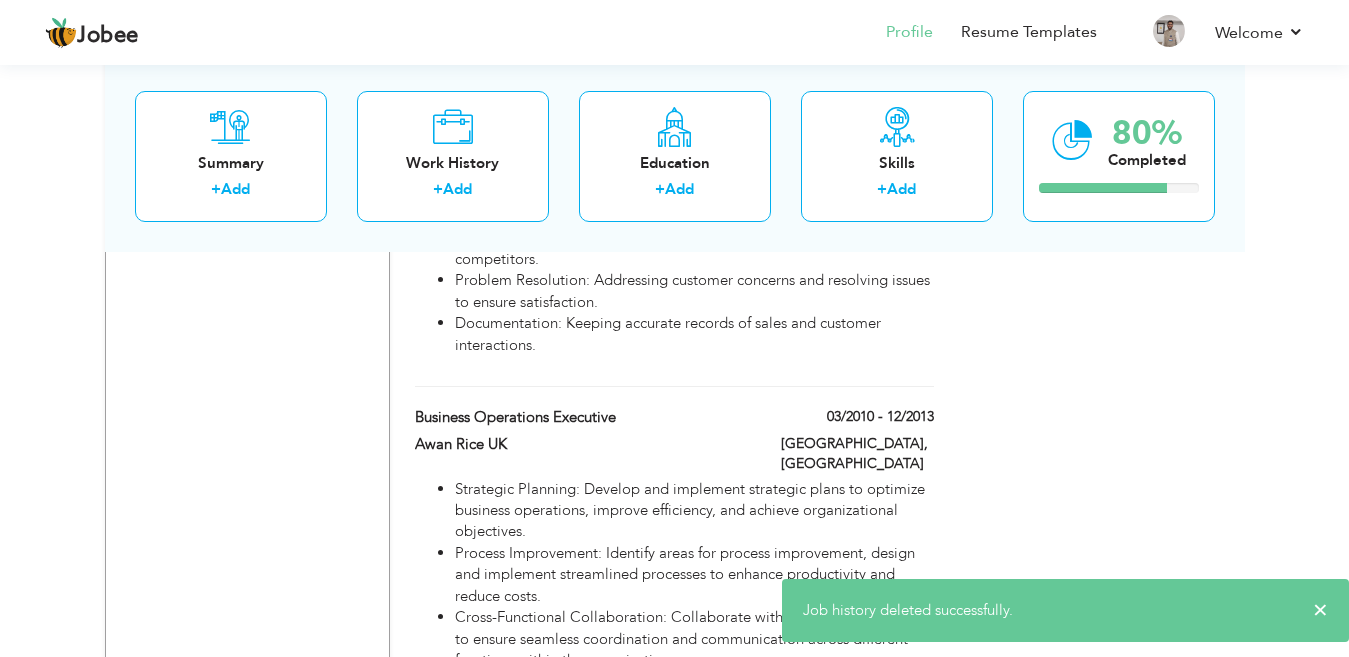 scroll, scrollTop: 3723, scrollLeft: 0, axis: vertical 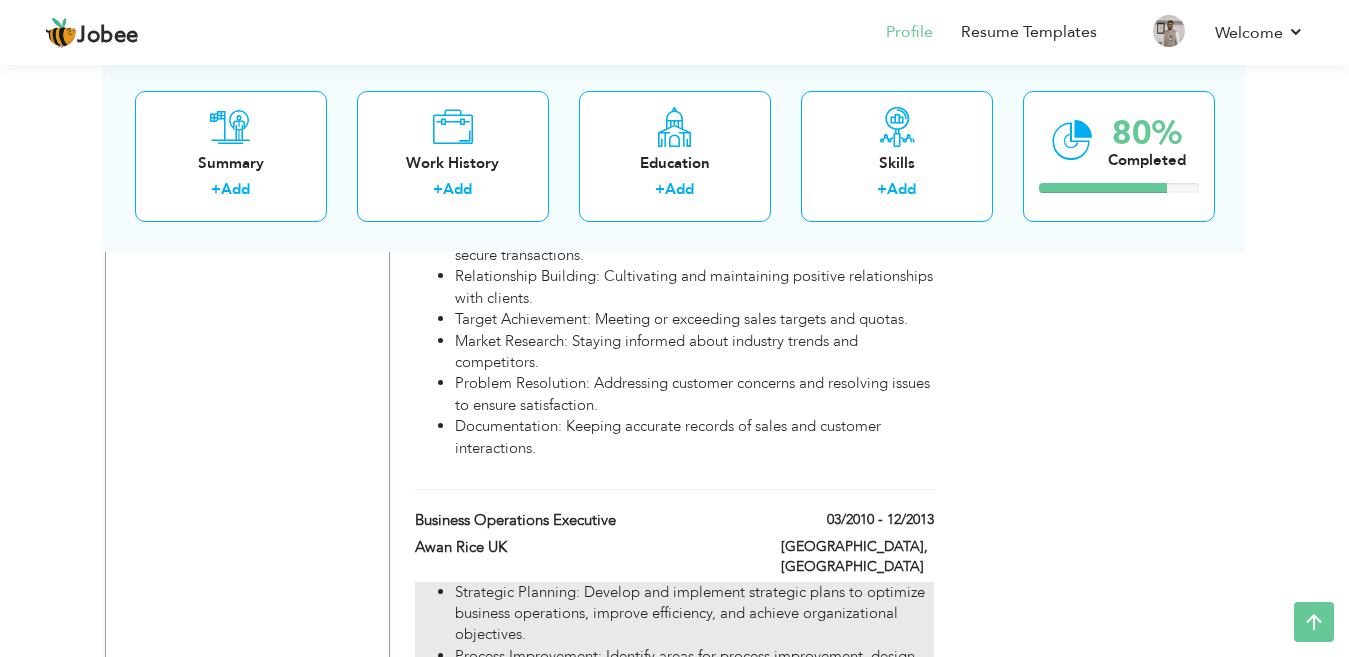 click on "Strategic Planning: Develop and implement strategic plans to optimize business operations, improve efficiency, and achieve organizational objectives." at bounding box center [694, 614] 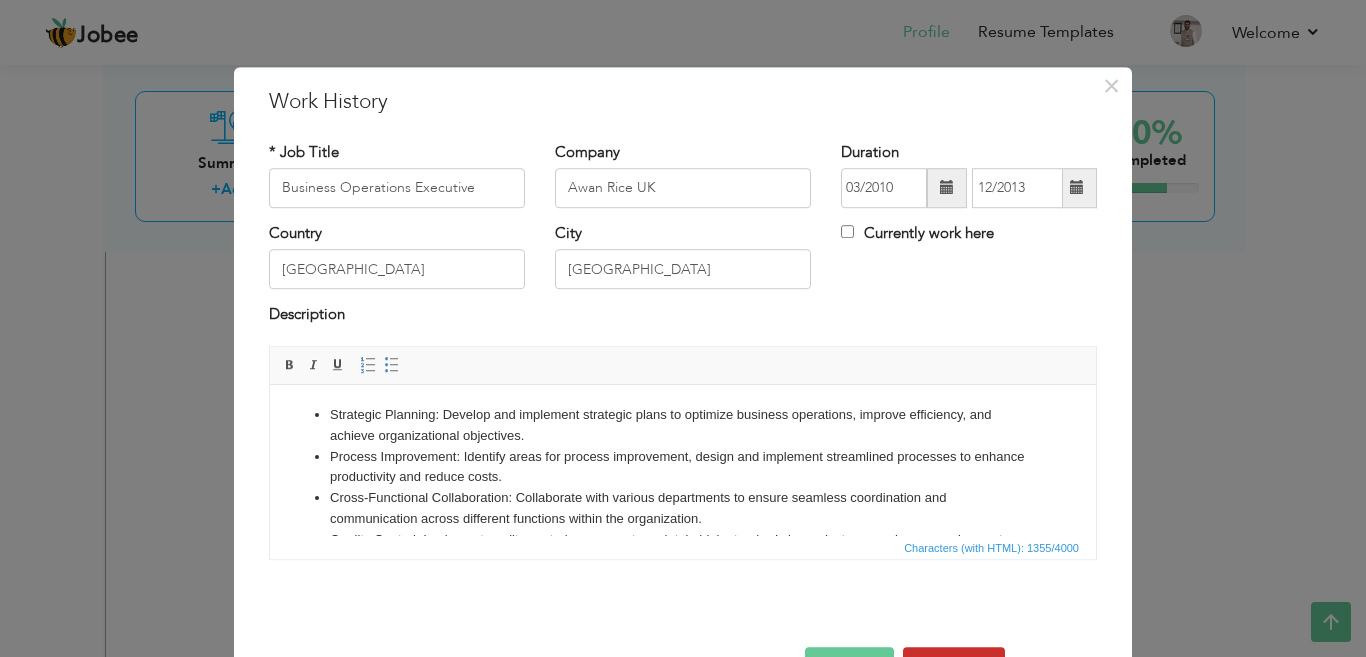 click on "Delete" at bounding box center (954, 667) 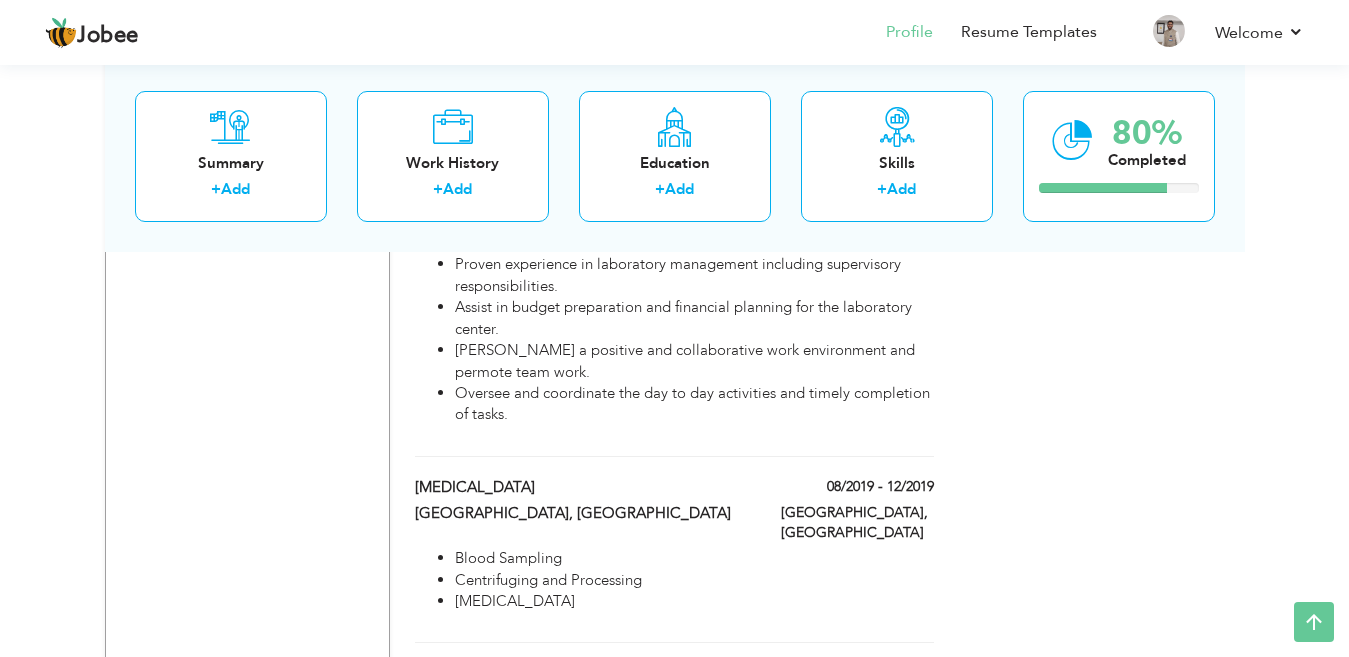 scroll, scrollTop: 2841, scrollLeft: 0, axis: vertical 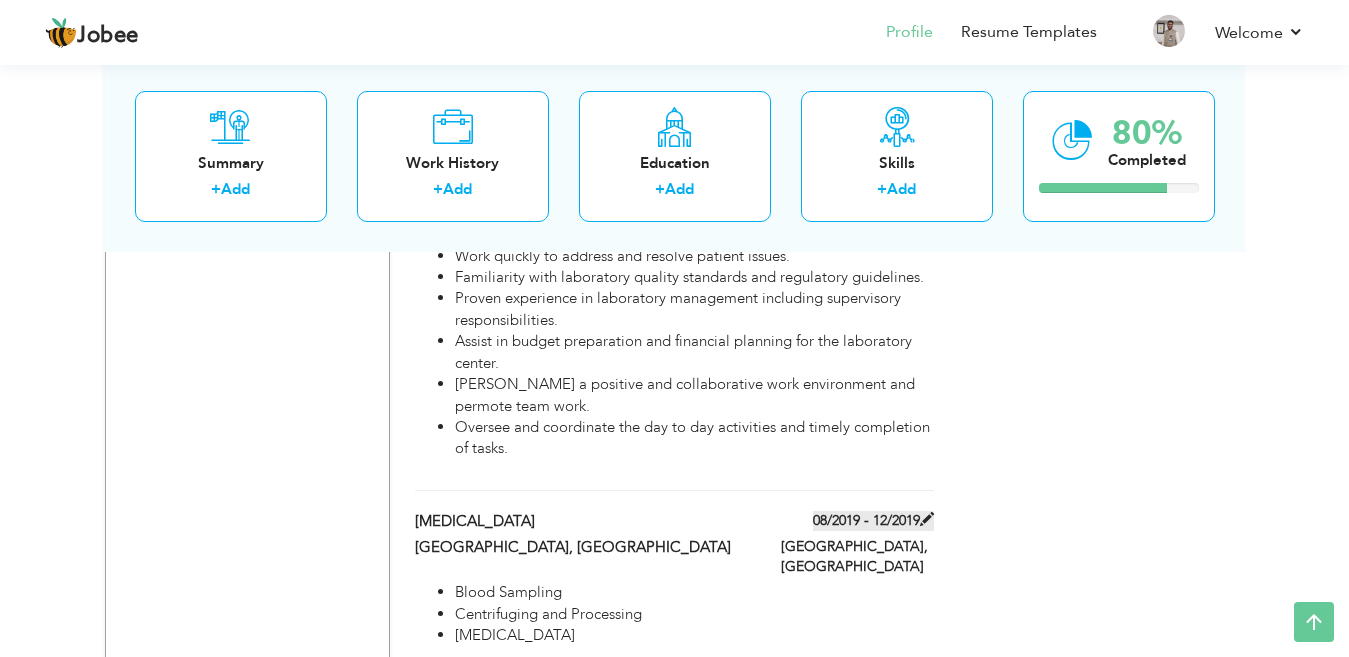 click at bounding box center [927, 519] 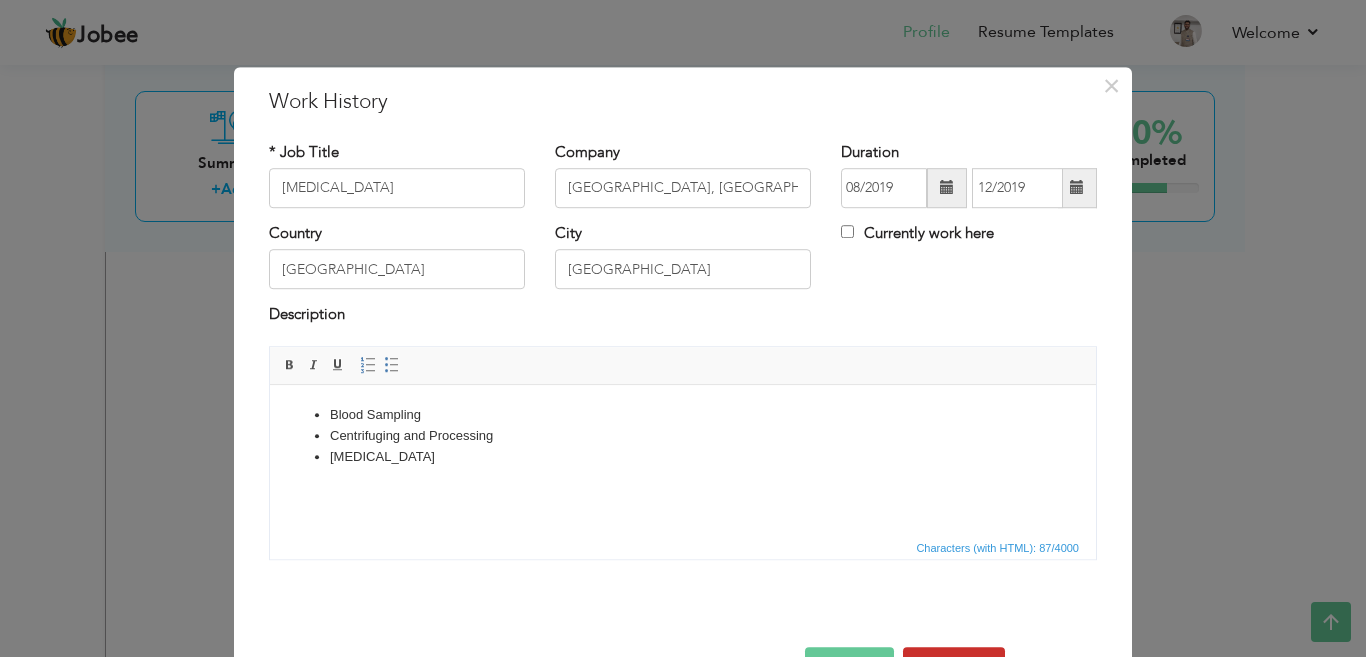 click on "Delete" at bounding box center (954, 667) 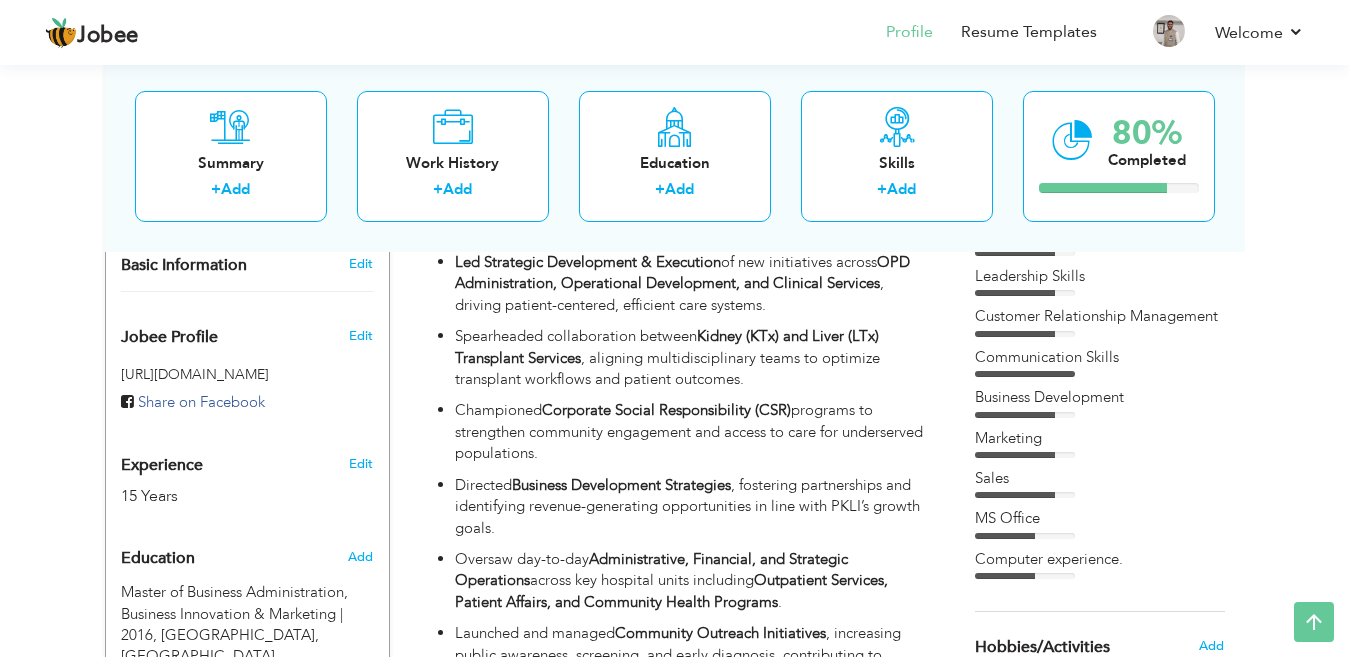 scroll, scrollTop: 597, scrollLeft: 0, axis: vertical 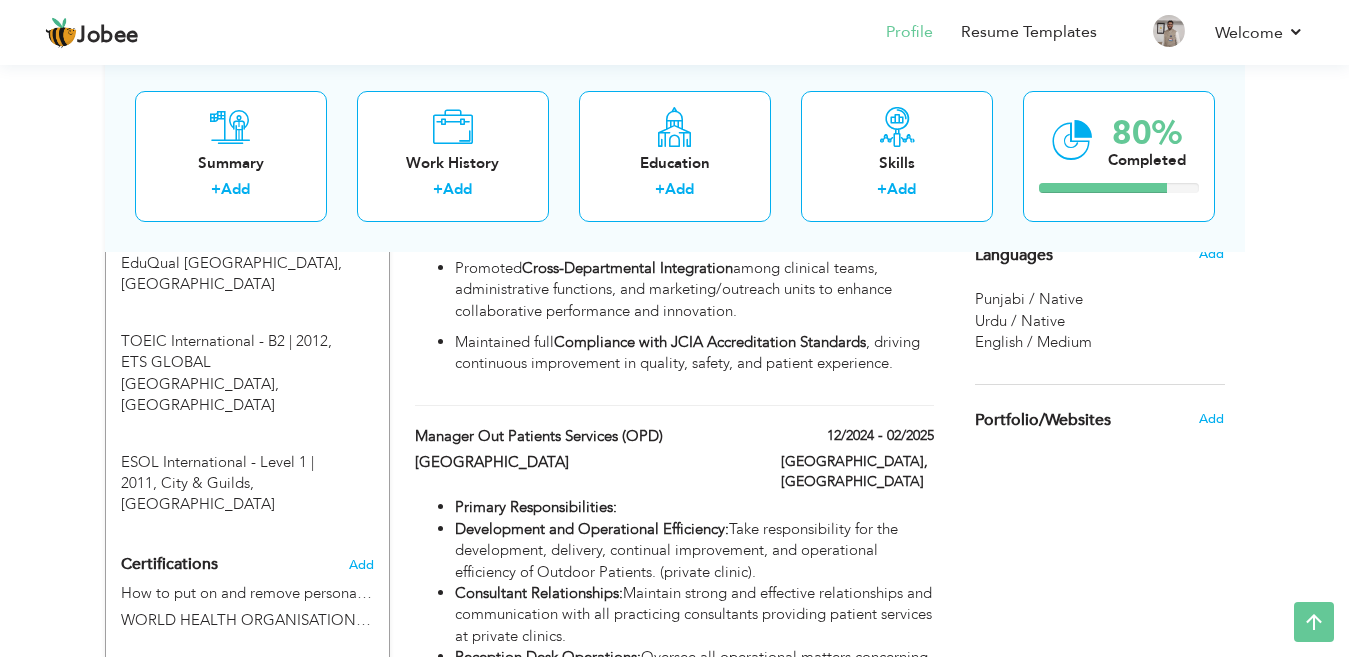 click on "View Resume
Export PDF
Profile
Summary
Public Link
Experience
Education
Awards
Work Histroy
Projects
Certifications
Skills
Preferred Job City" at bounding box center (674, 1595) 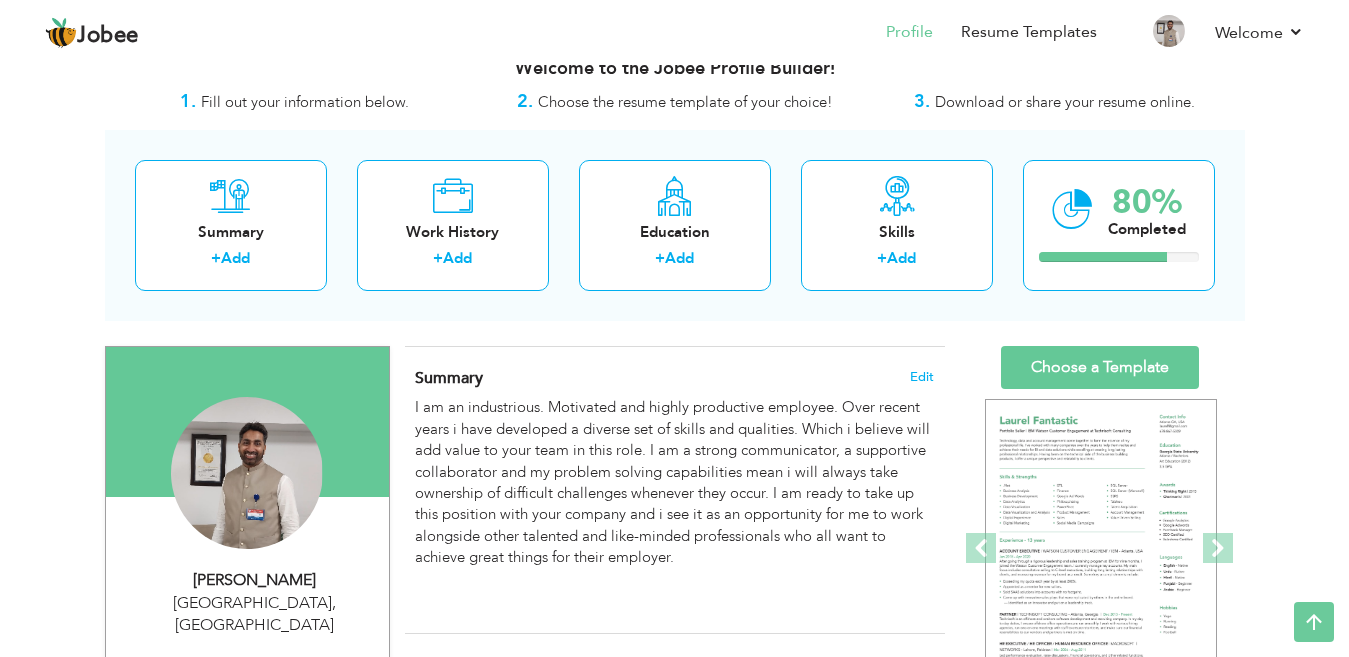 scroll, scrollTop: 0, scrollLeft: 0, axis: both 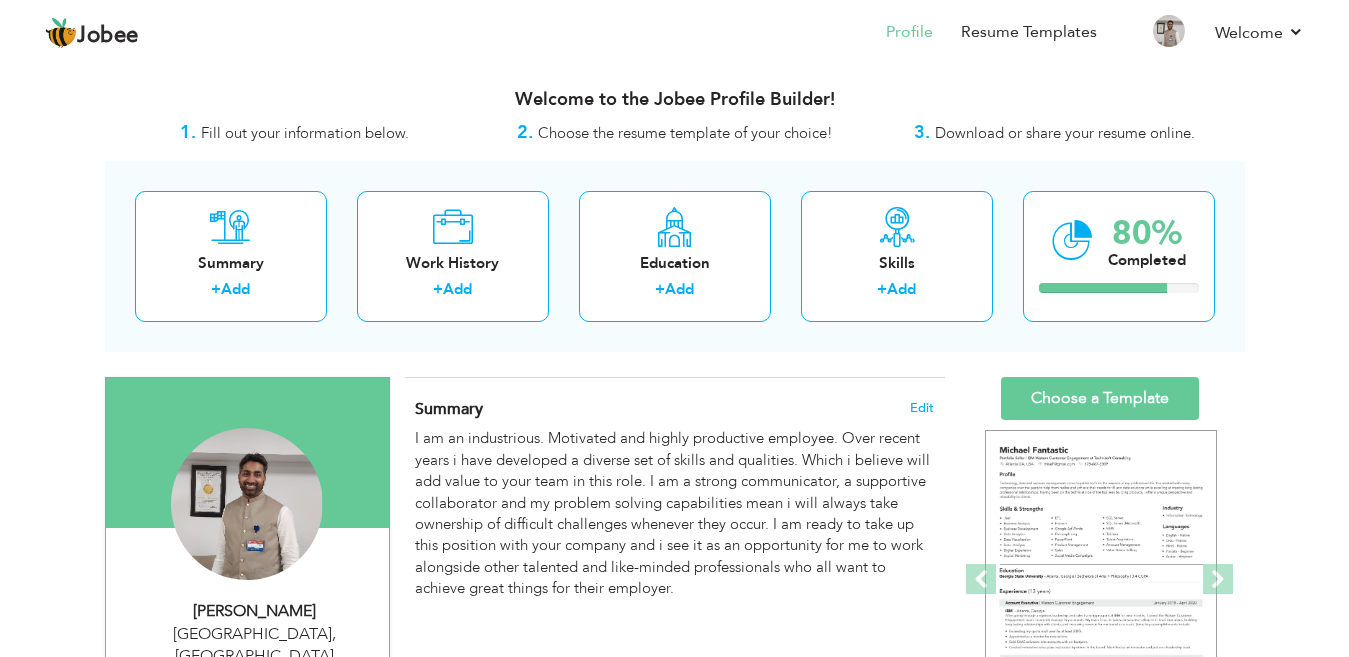 click on "Choose the resume template of your choice!" at bounding box center [685, 133] 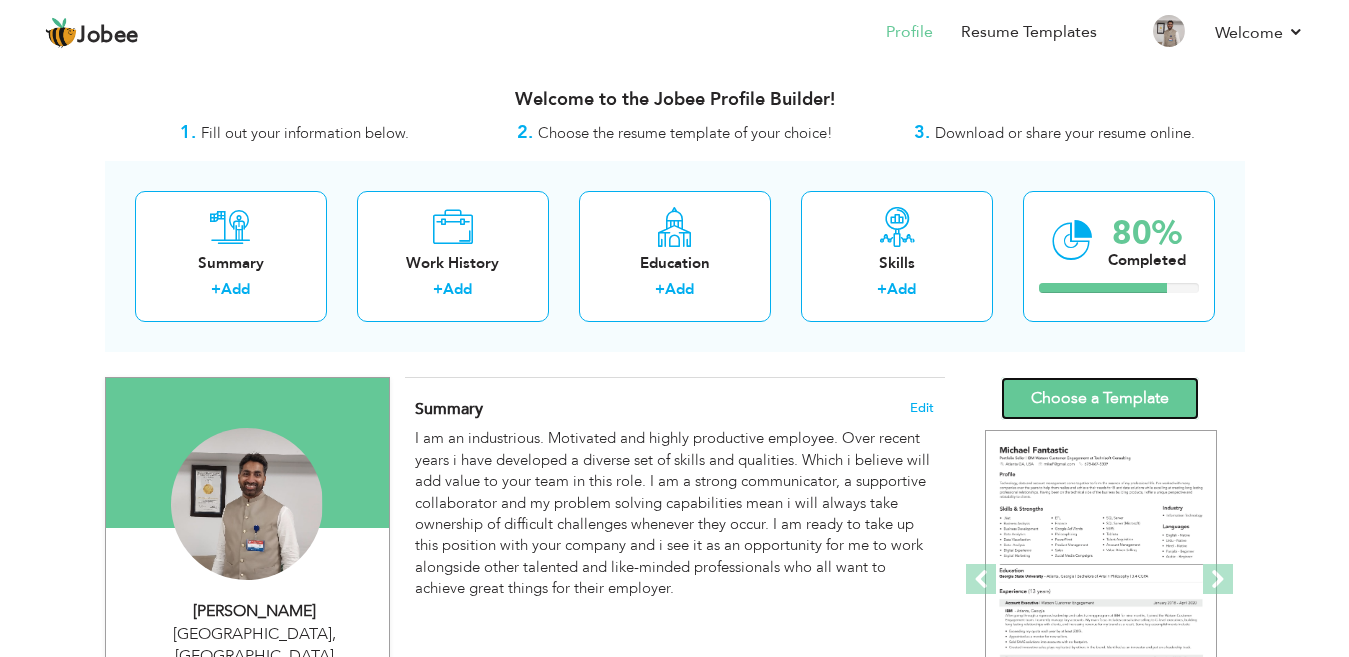 click on "Choose a Template" at bounding box center (1100, 398) 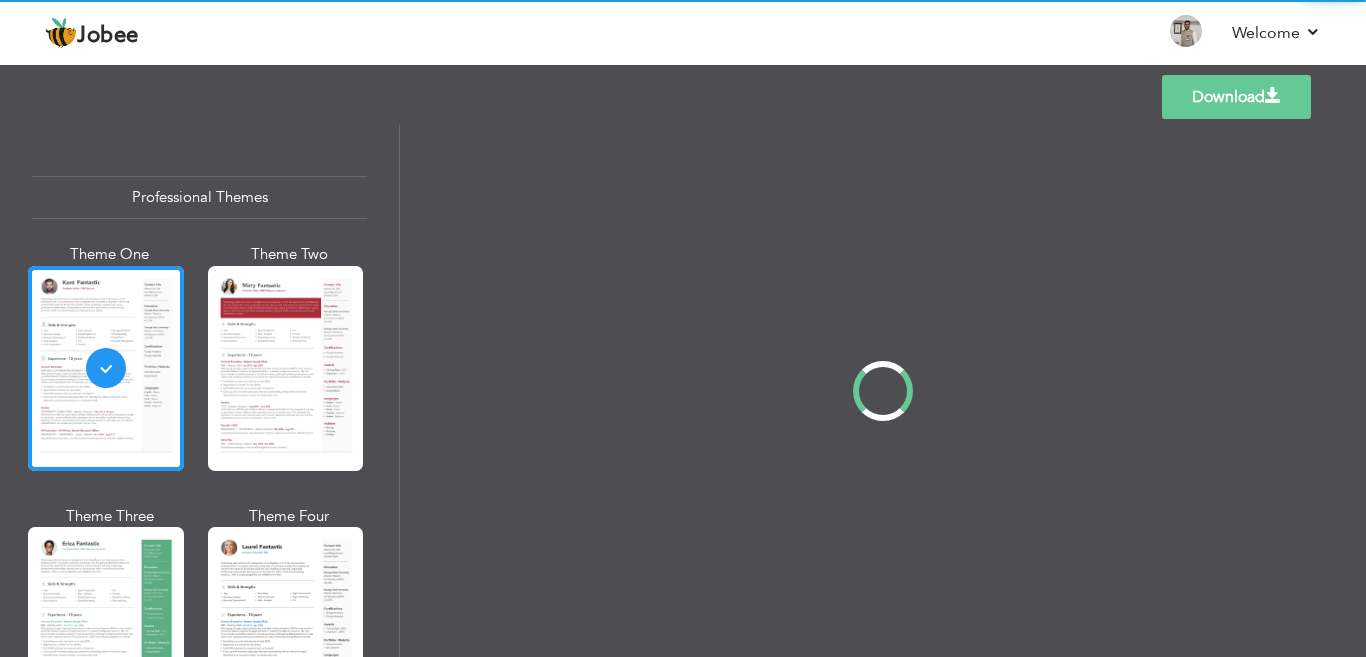 scroll, scrollTop: 0, scrollLeft: 0, axis: both 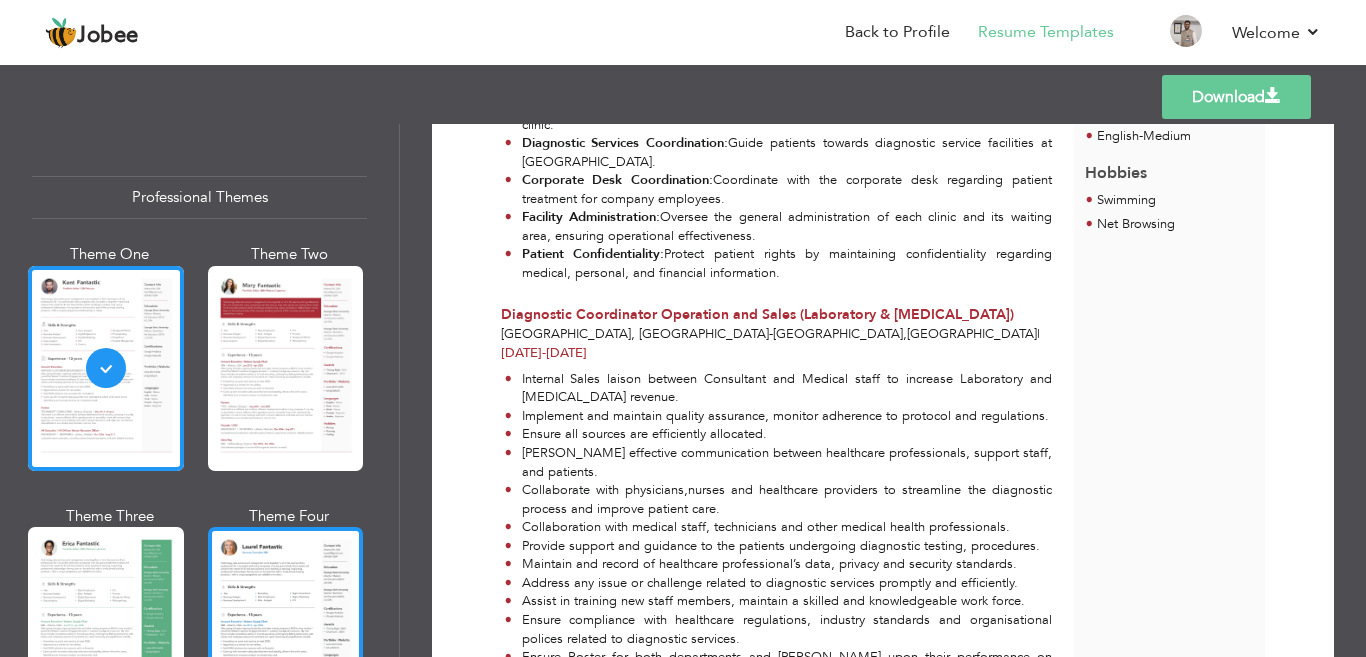 click at bounding box center [286, 629] 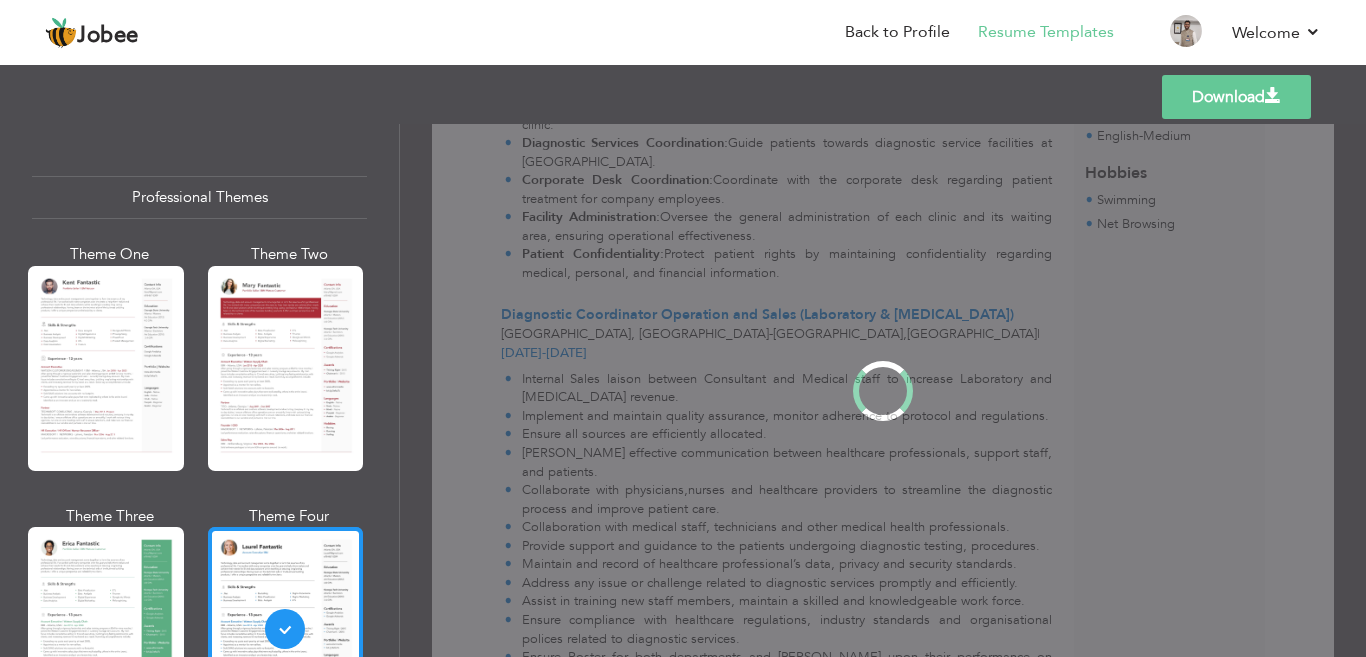 scroll, scrollTop: 0, scrollLeft: 0, axis: both 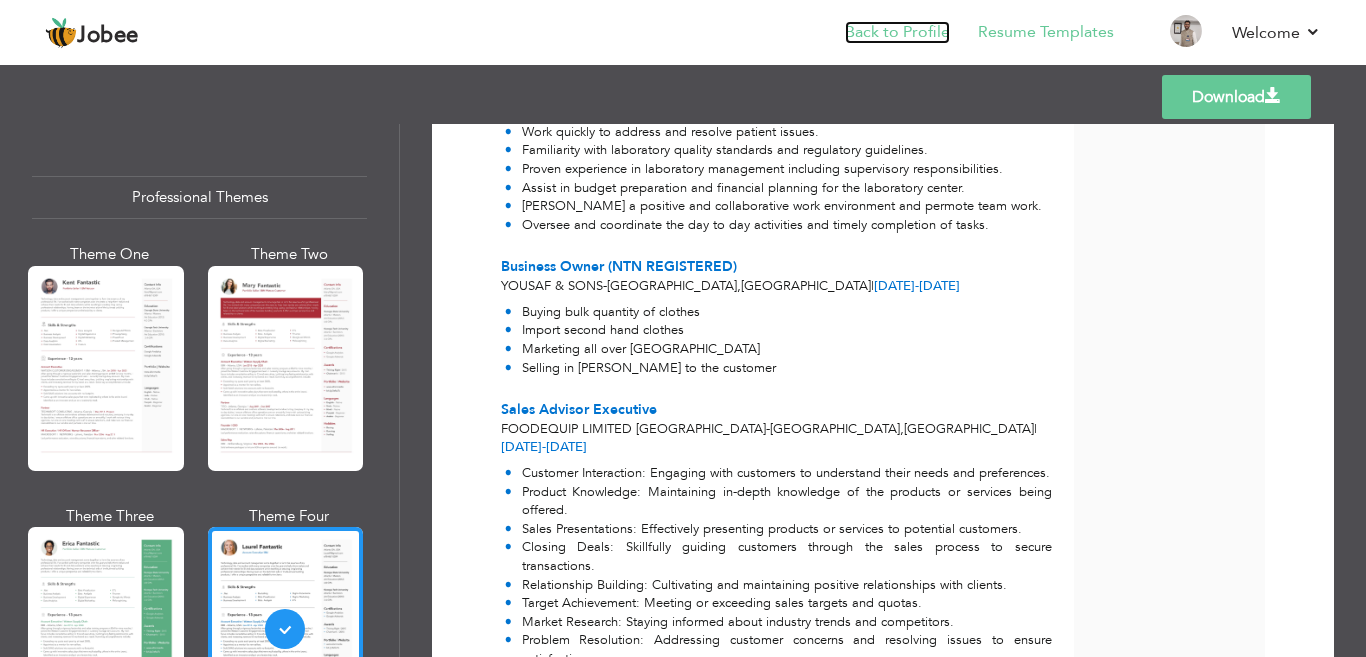 click on "Back to Profile" at bounding box center (897, 32) 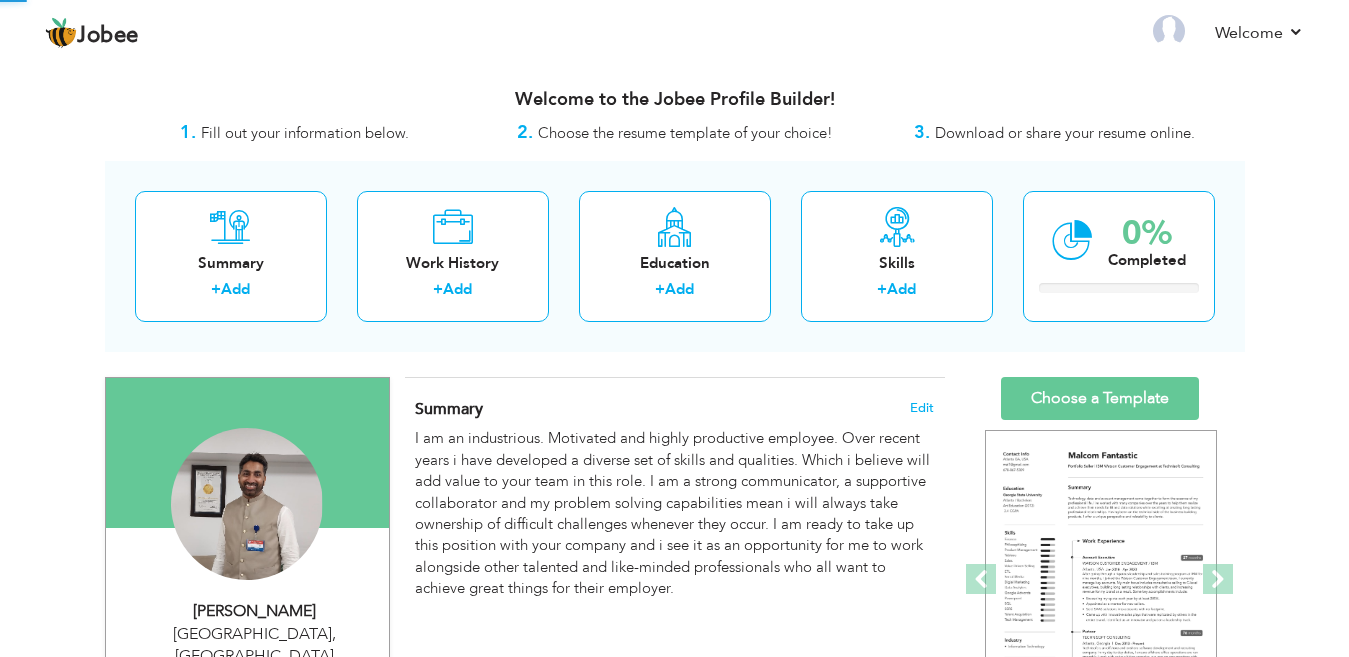 scroll, scrollTop: 0, scrollLeft: 0, axis: both 